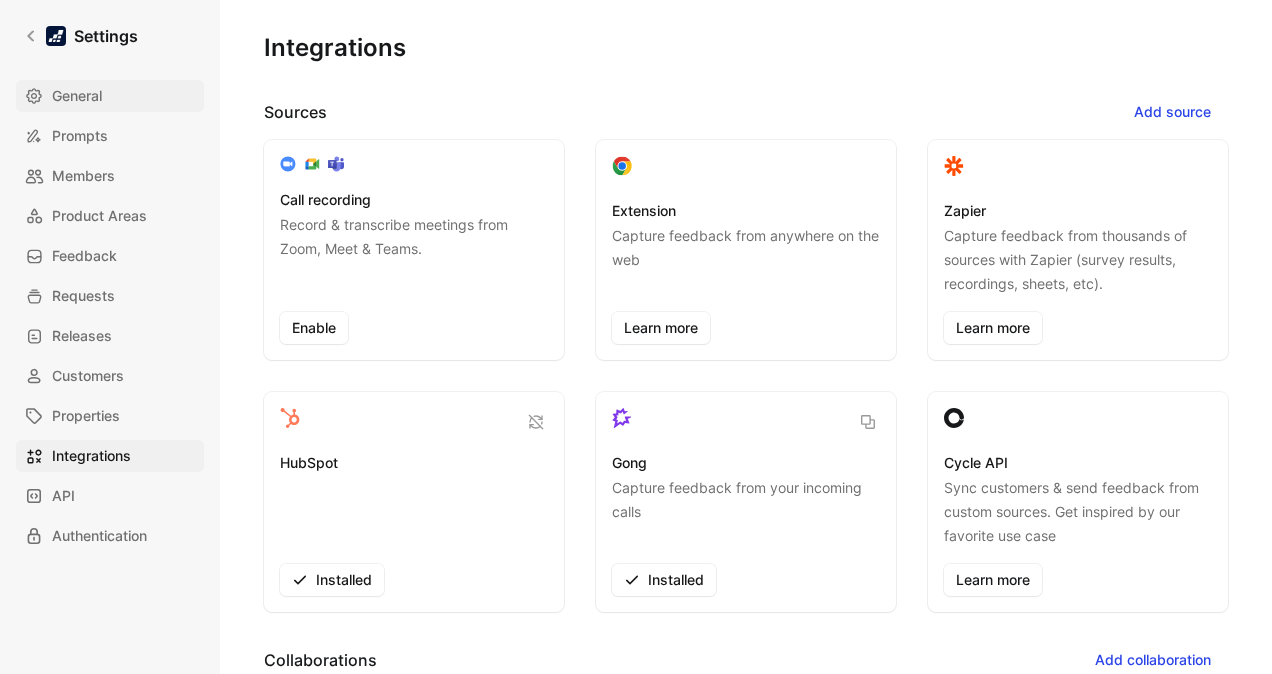 scroll, scrollTop: 0, scrollLeft: 0, axis: both 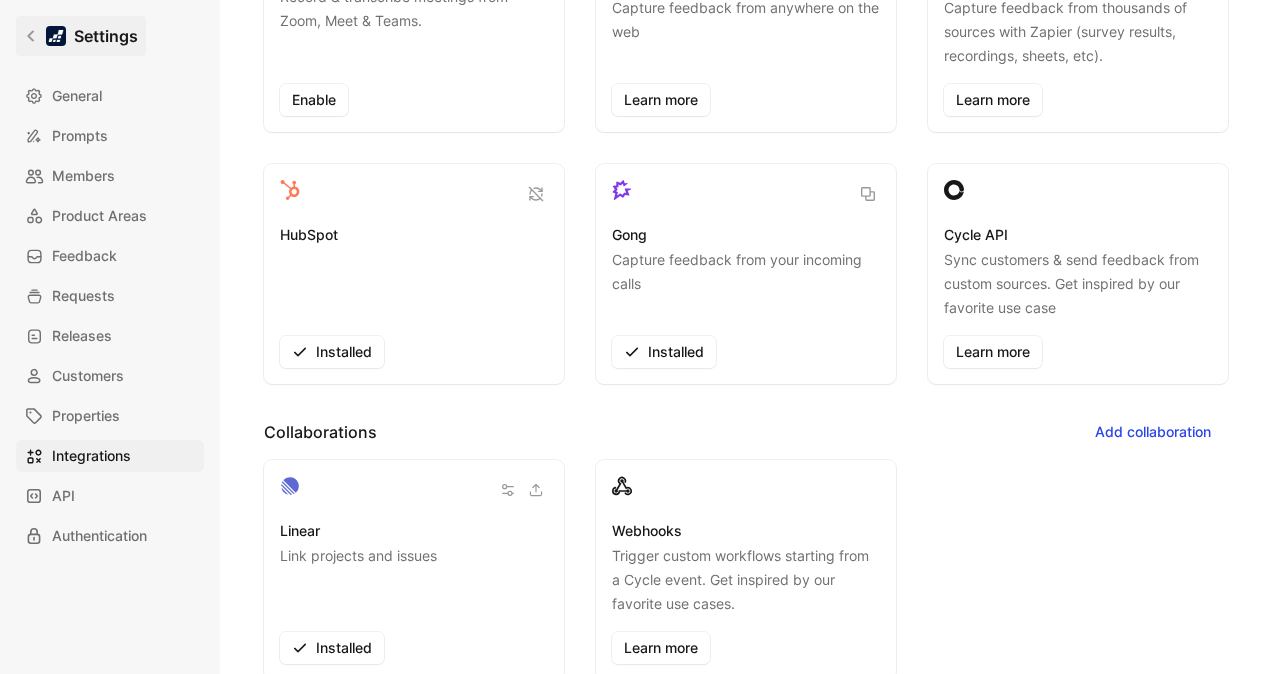 click 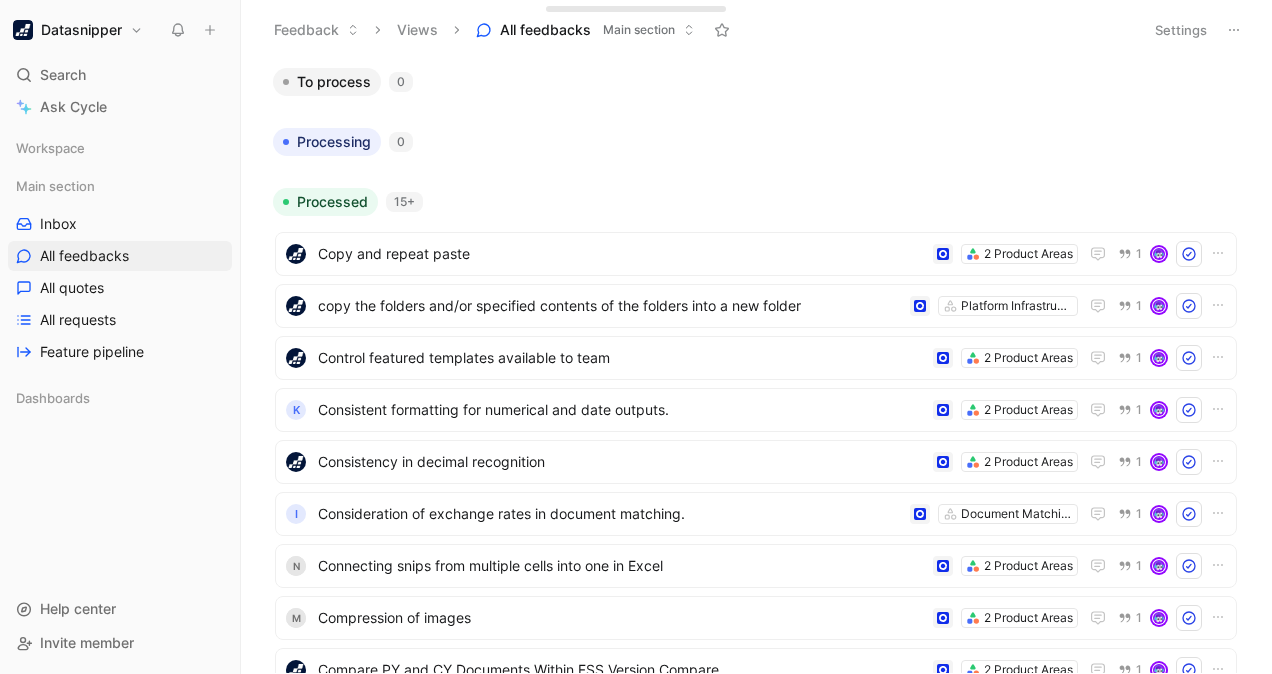 scroll, scrollTop: 0, scrollLeft: 0, axis: both 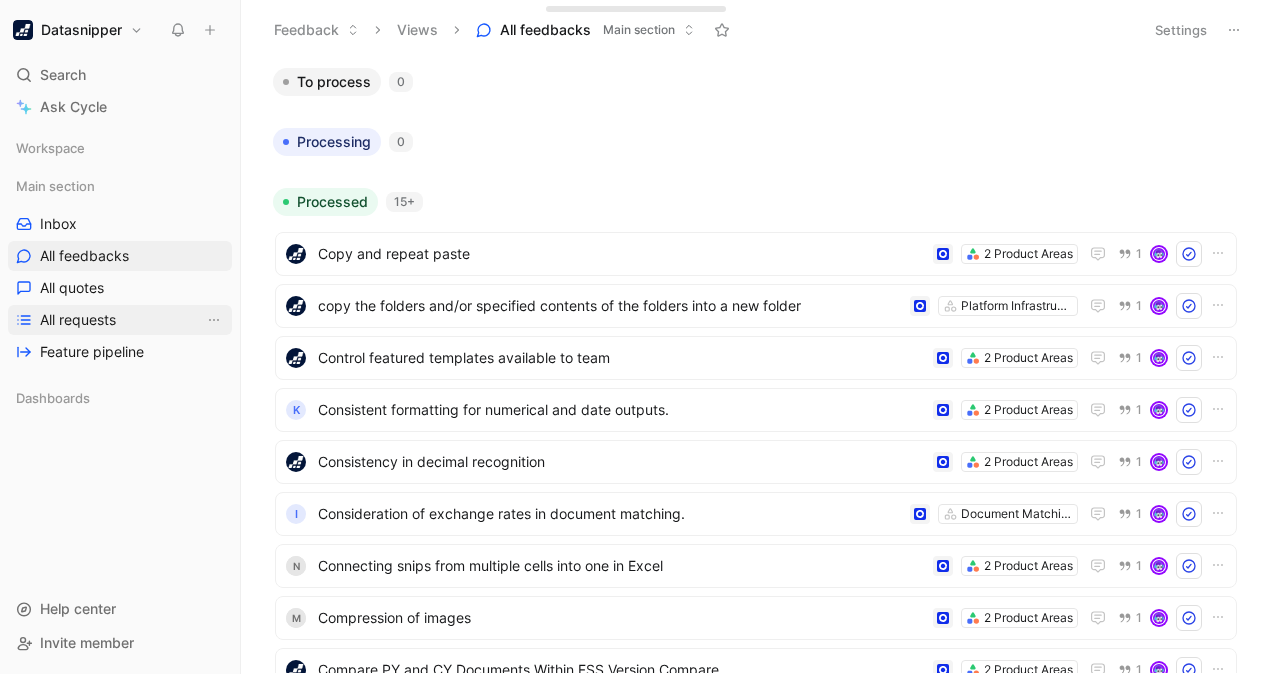 click on "All requests" at bounding box center [78, 320] 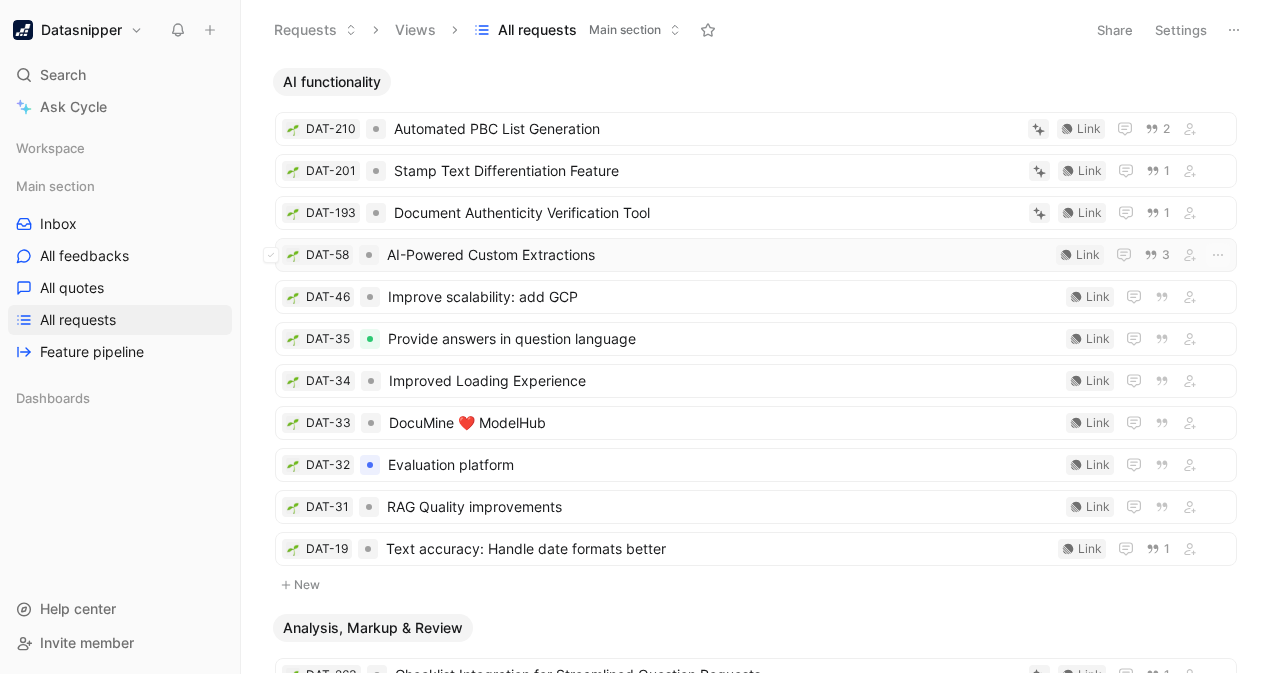click on "AI-Powered Custom Extractions" at bounding box center (717, 255) 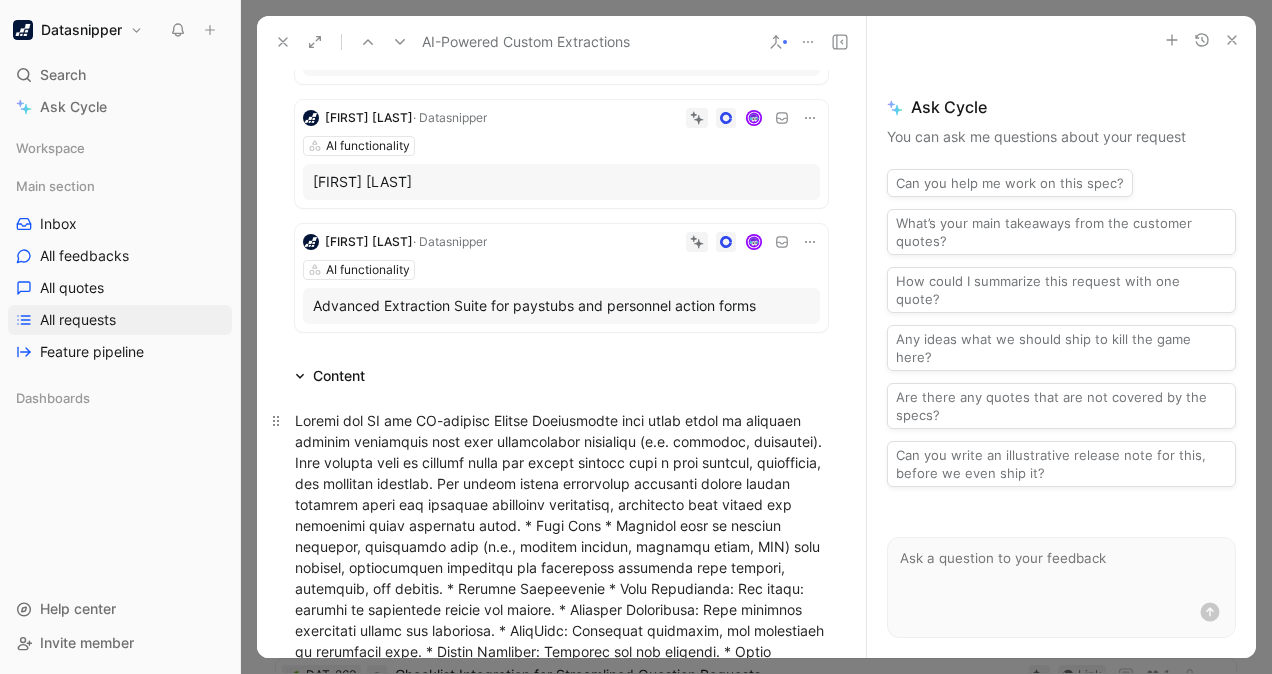 scroll, scrollTop: 0, scrollLeft: 0, axis: both 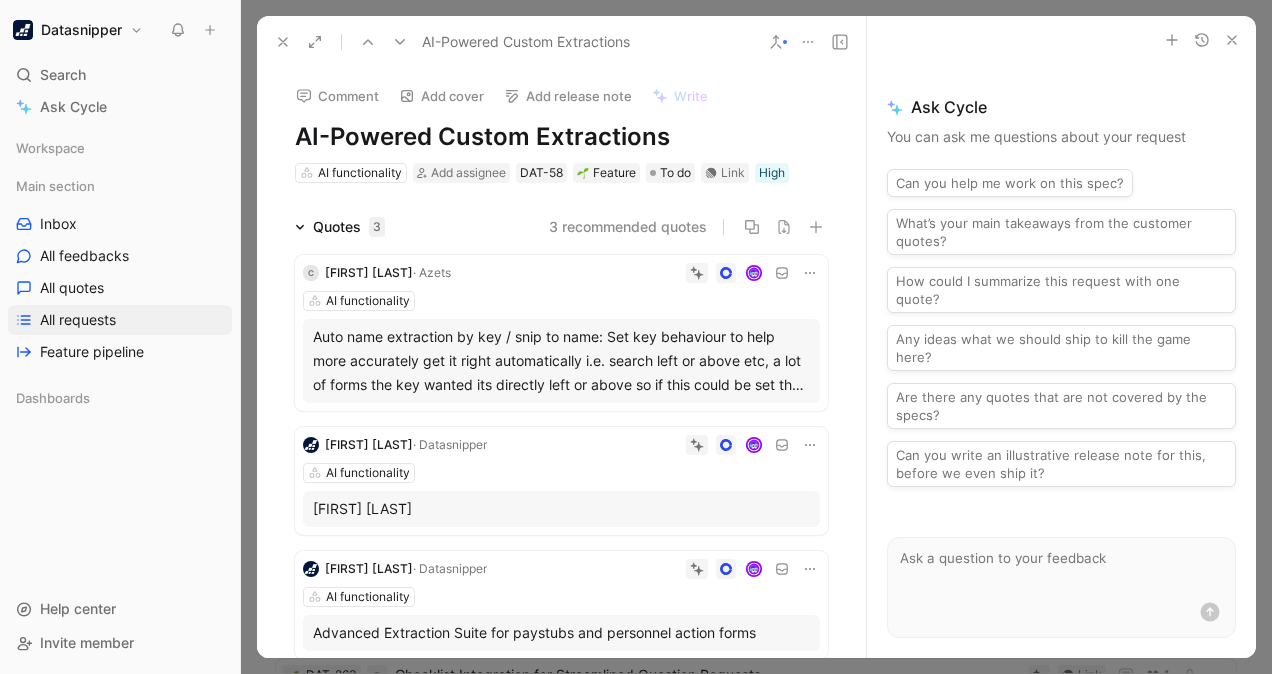 click 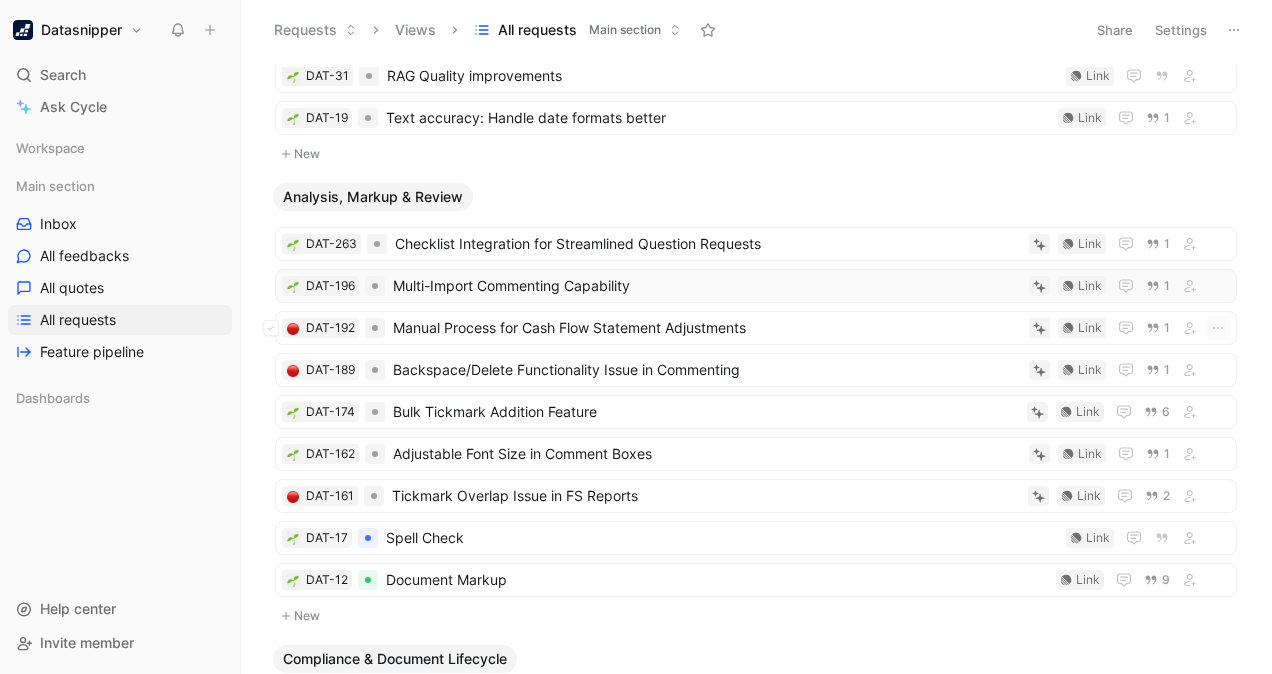 scroll, scrollTop: 437, scrollLeft: 0, axis: vertical 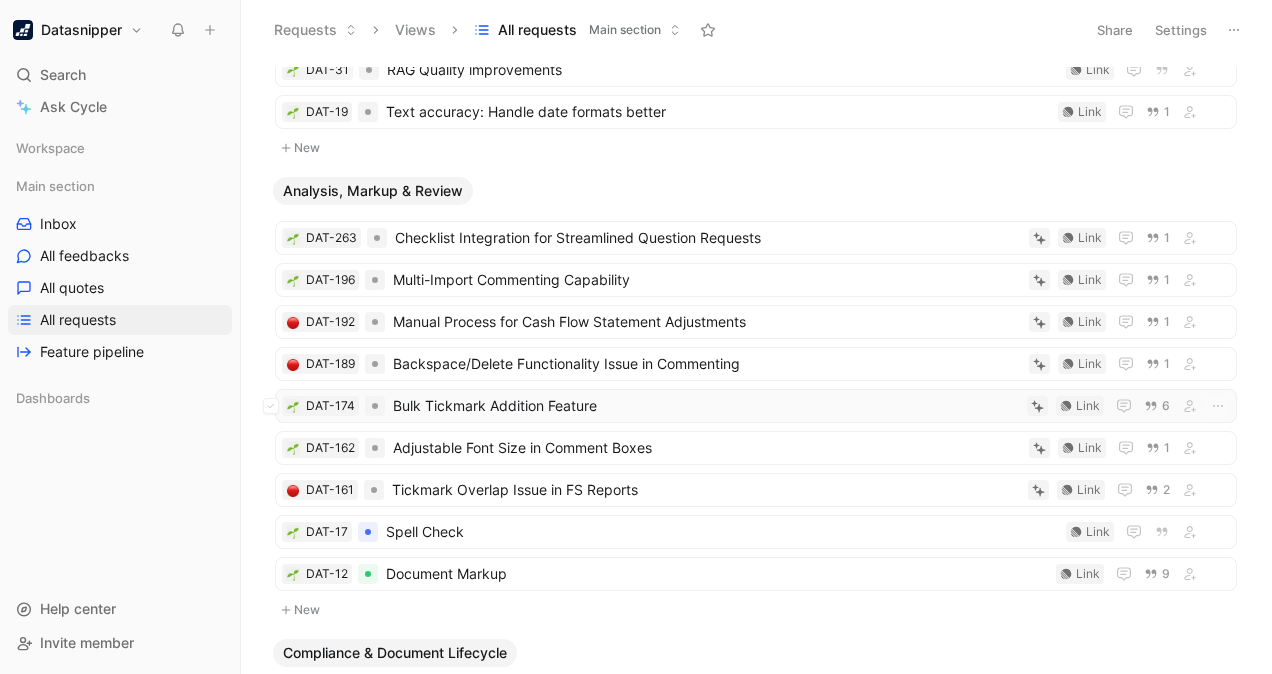 click on "Bulk Tickmark Addition Feature" at bounding box center [706, 406] 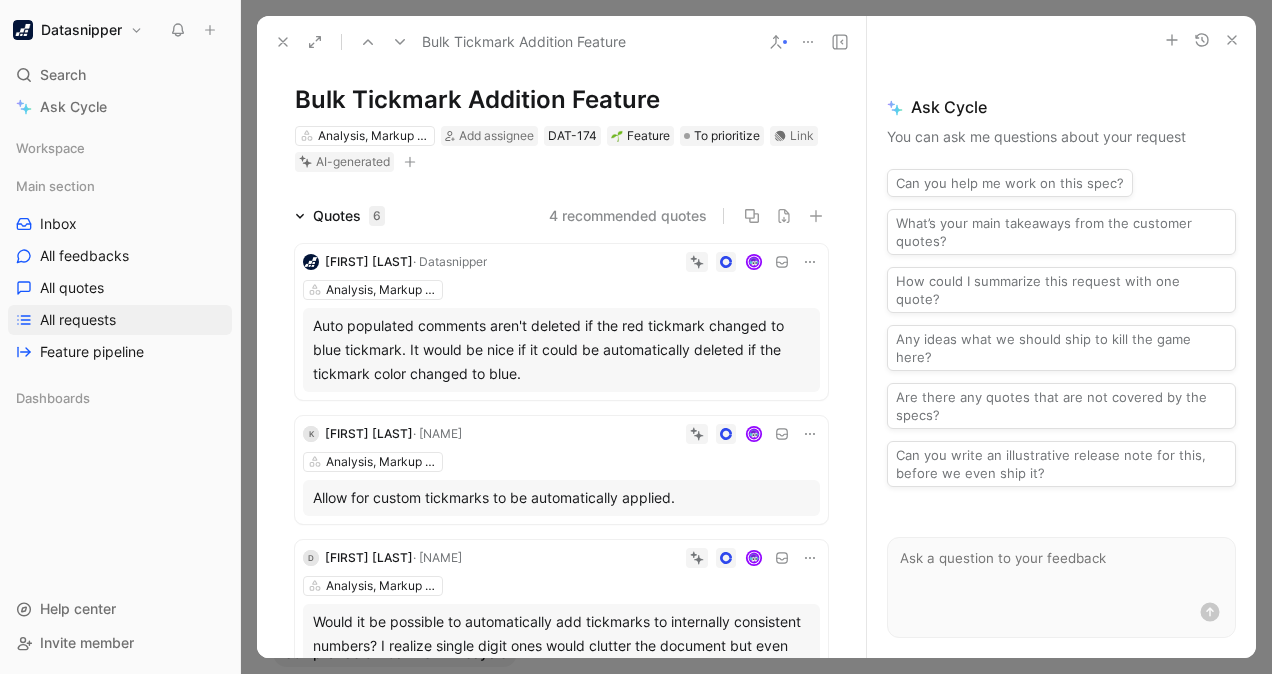 scroll, scrollTop: 0, scrollLeft: 0, axis: both 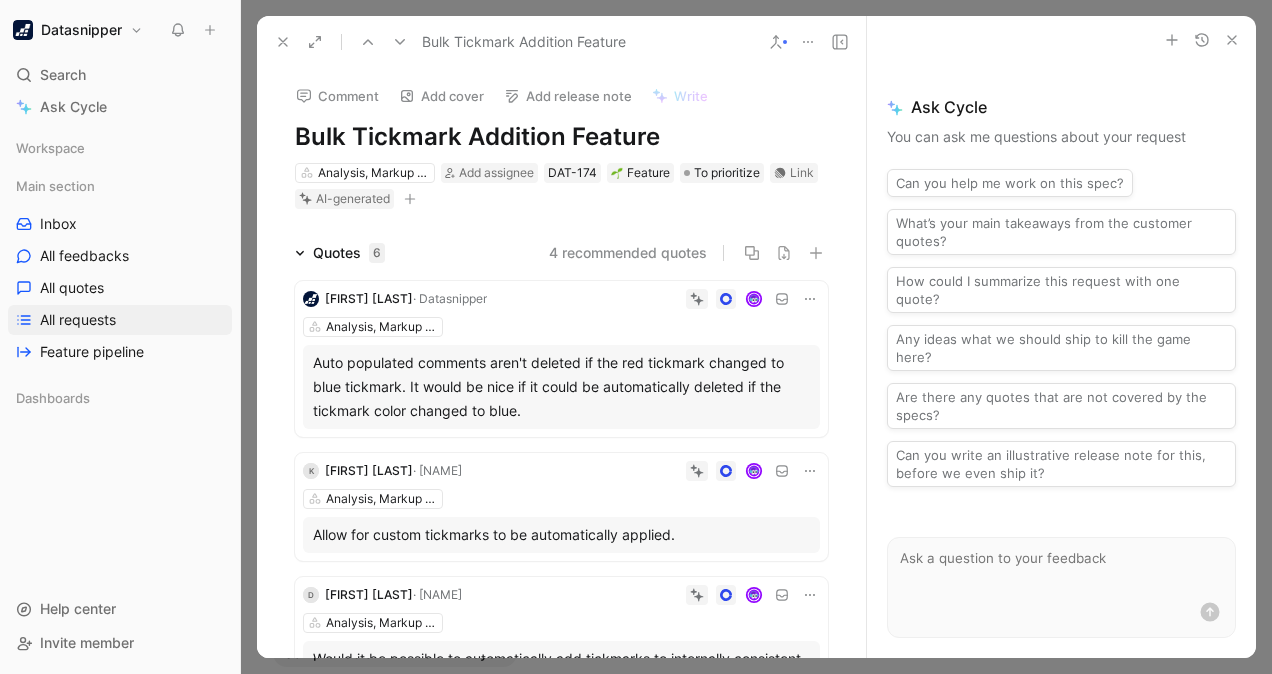 click 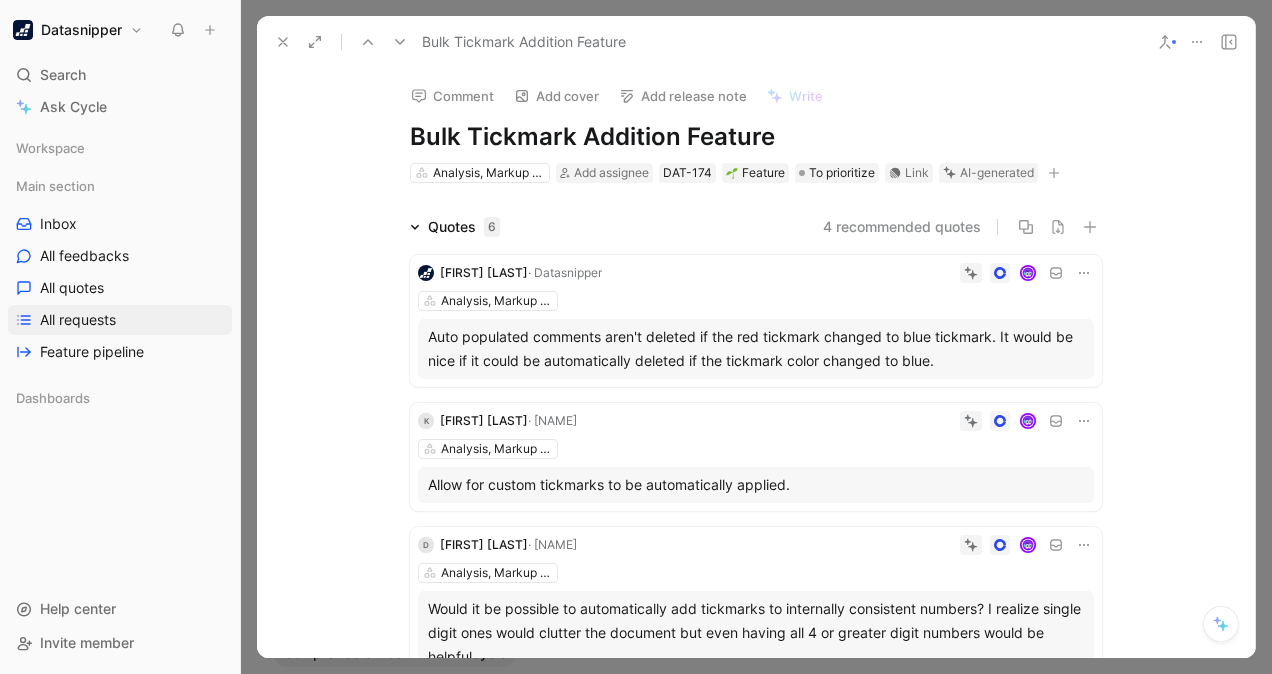 click on "Workspace Main section Inbox All feedbacks All quotes All requests Feature pipeline Dashboards
To pick up a draggable item, press the space bar.
While dragging, use the arrow keys to move the item.
Press space again to drop the item in its new position, or press escape to cancel." at bounding box center (120, 353) 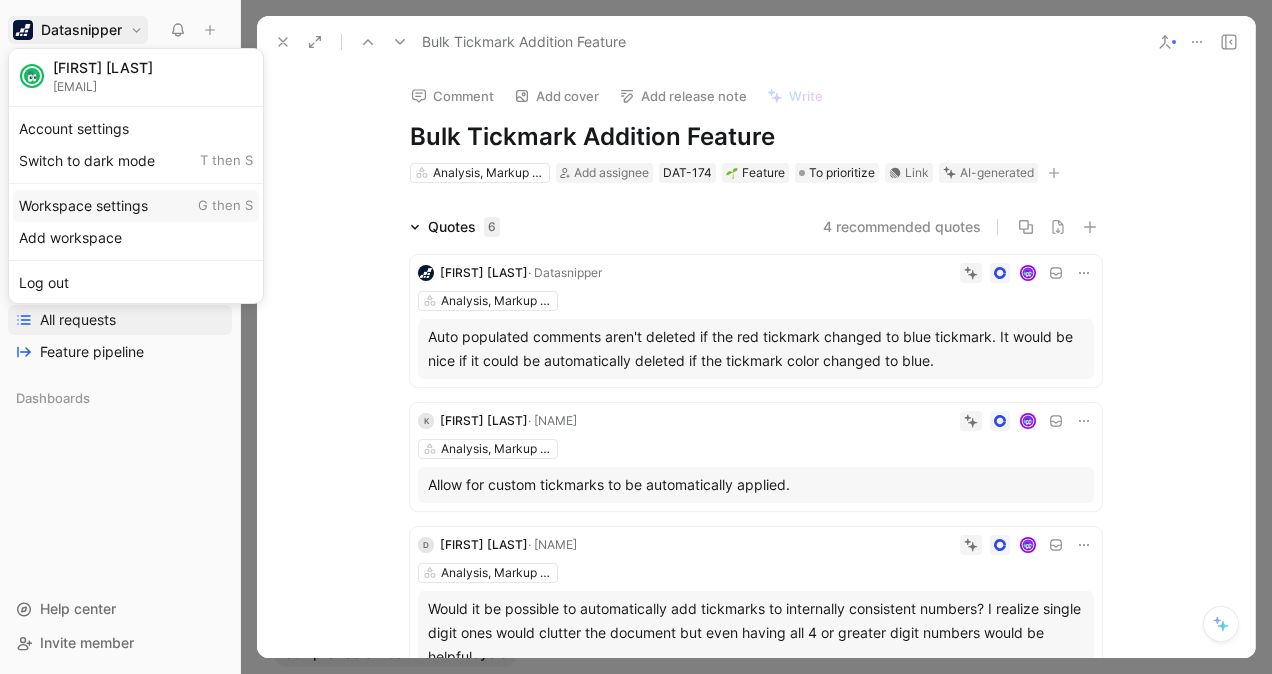 click on "Workspace settings G then S" at bounding box center (136, 206) 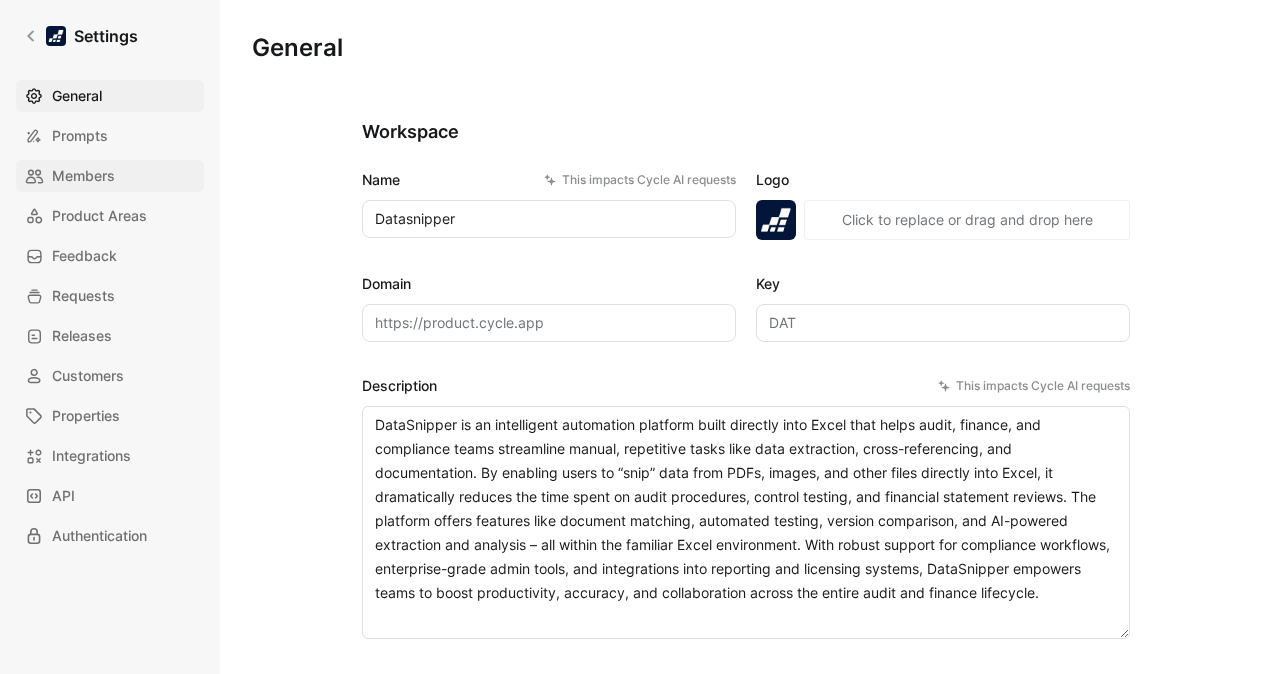 click on "Members" at bounding box center (110, 176) 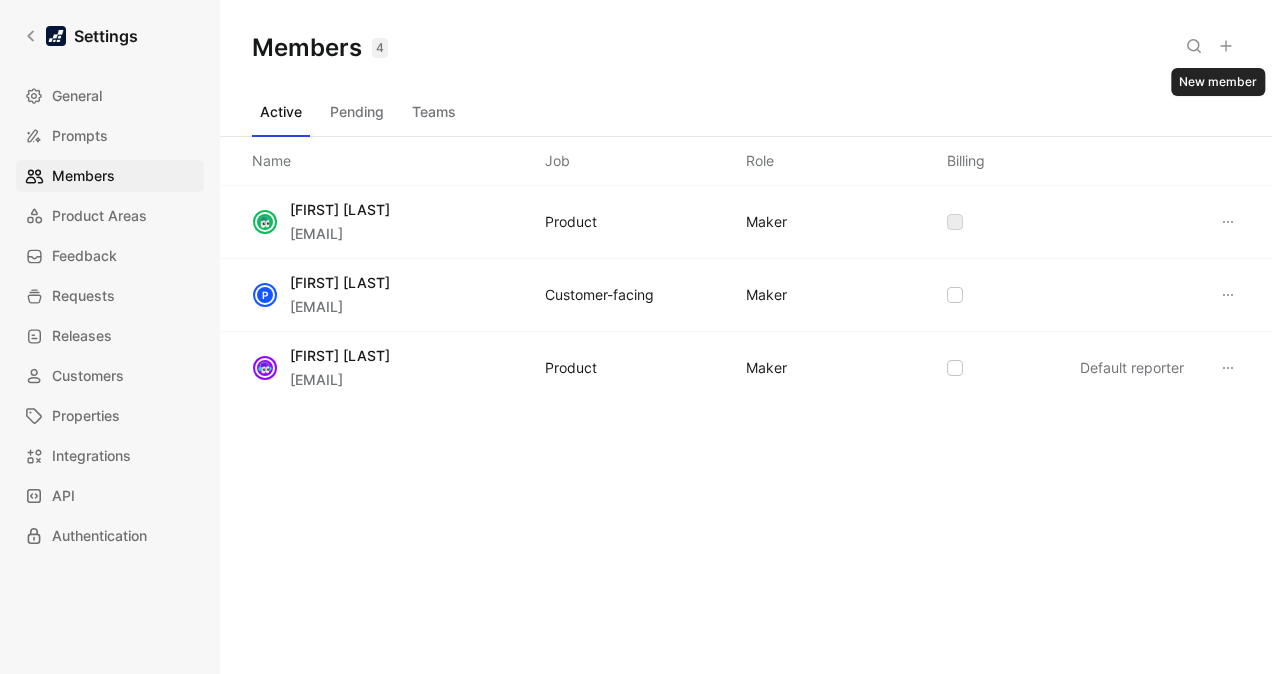 click 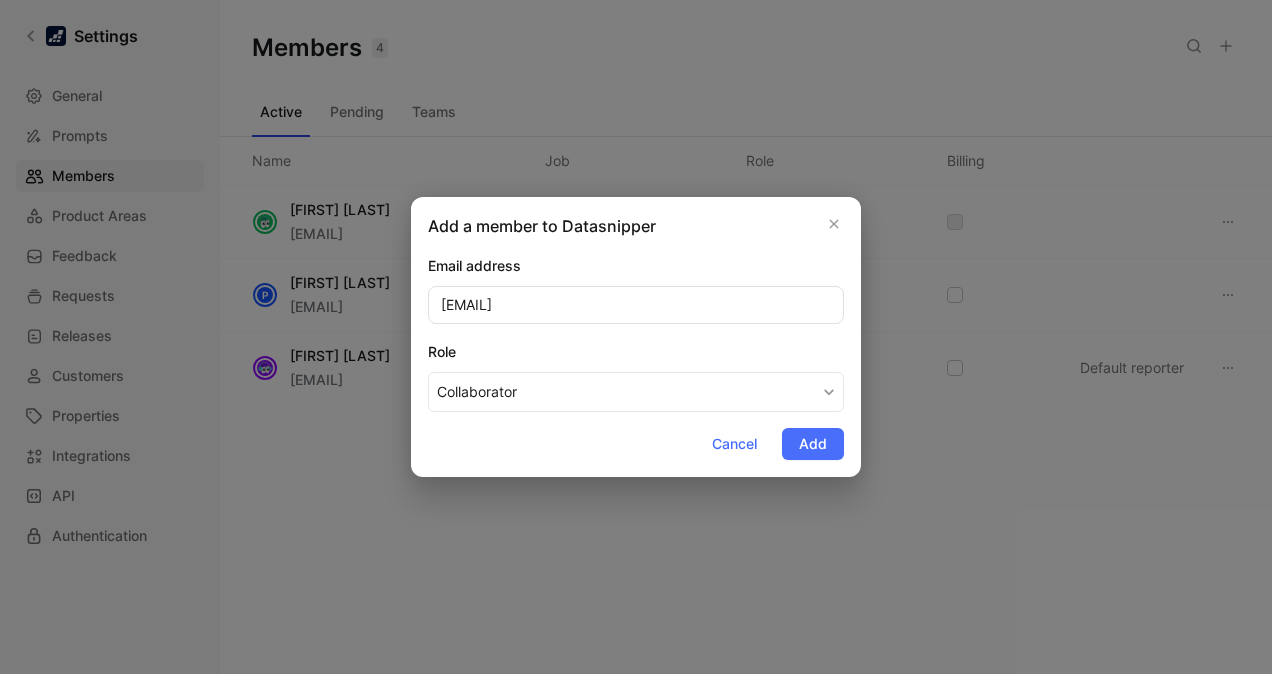type on "[EMAIL]" 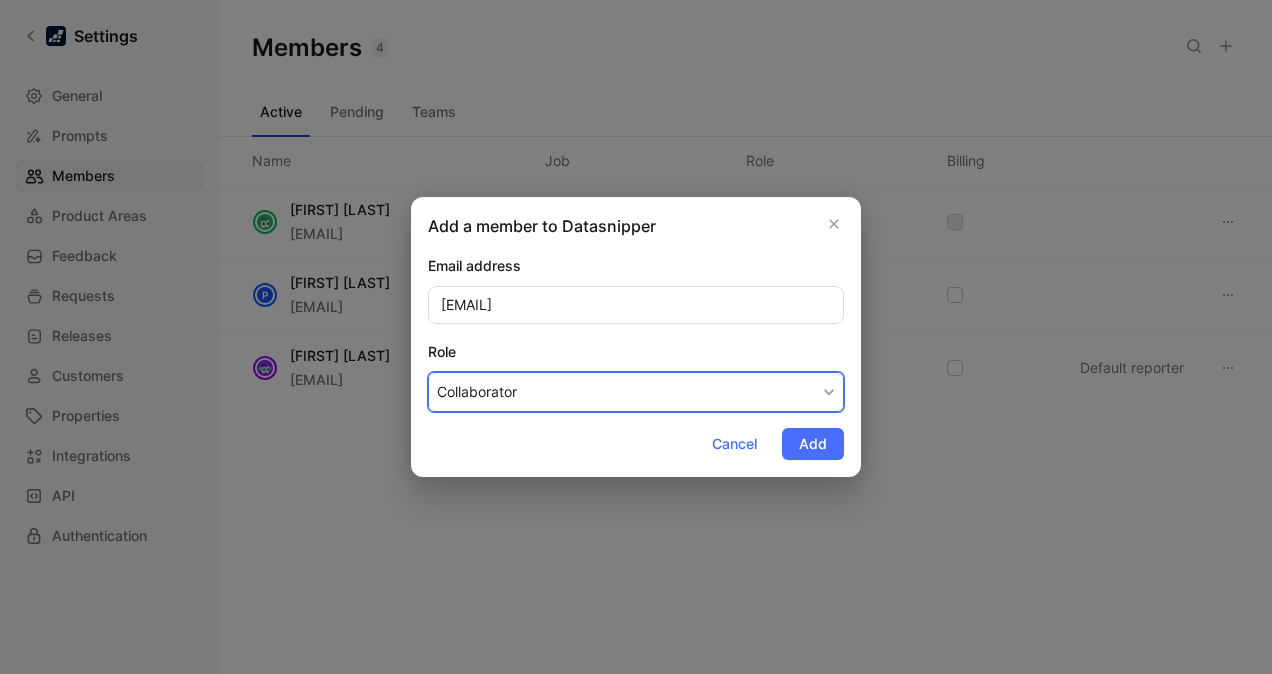 click 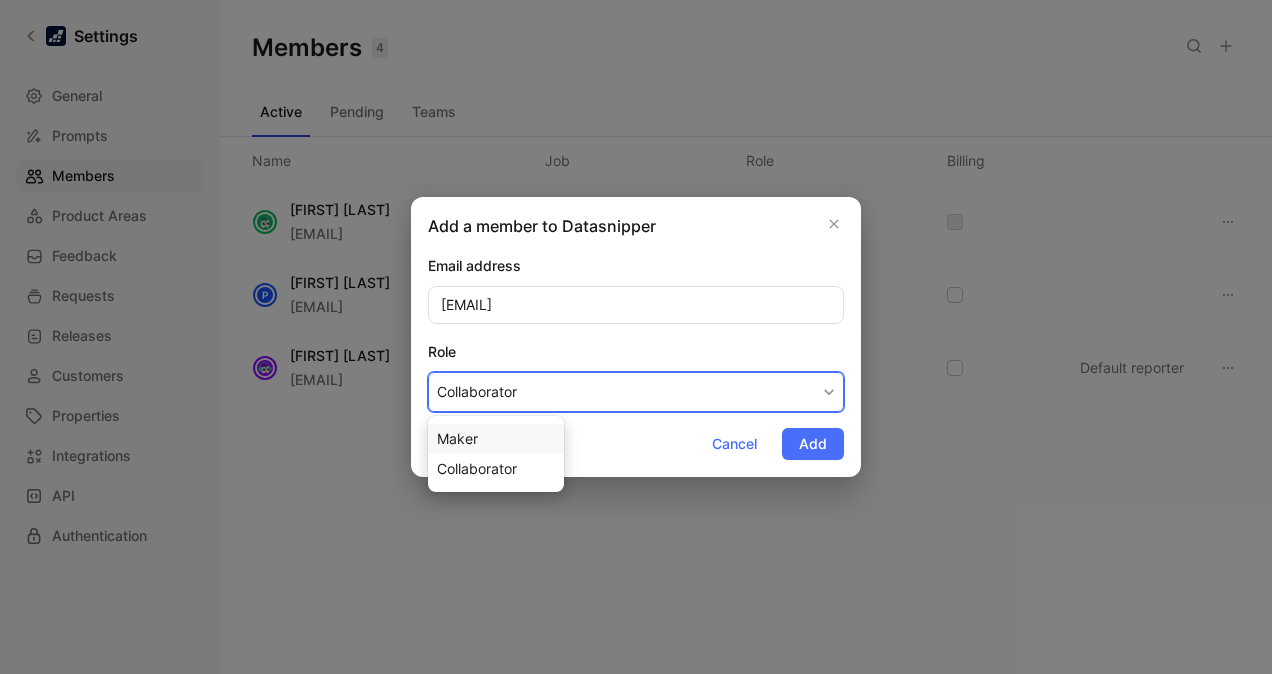 click on "Maker" at bounding box center [457, 438] 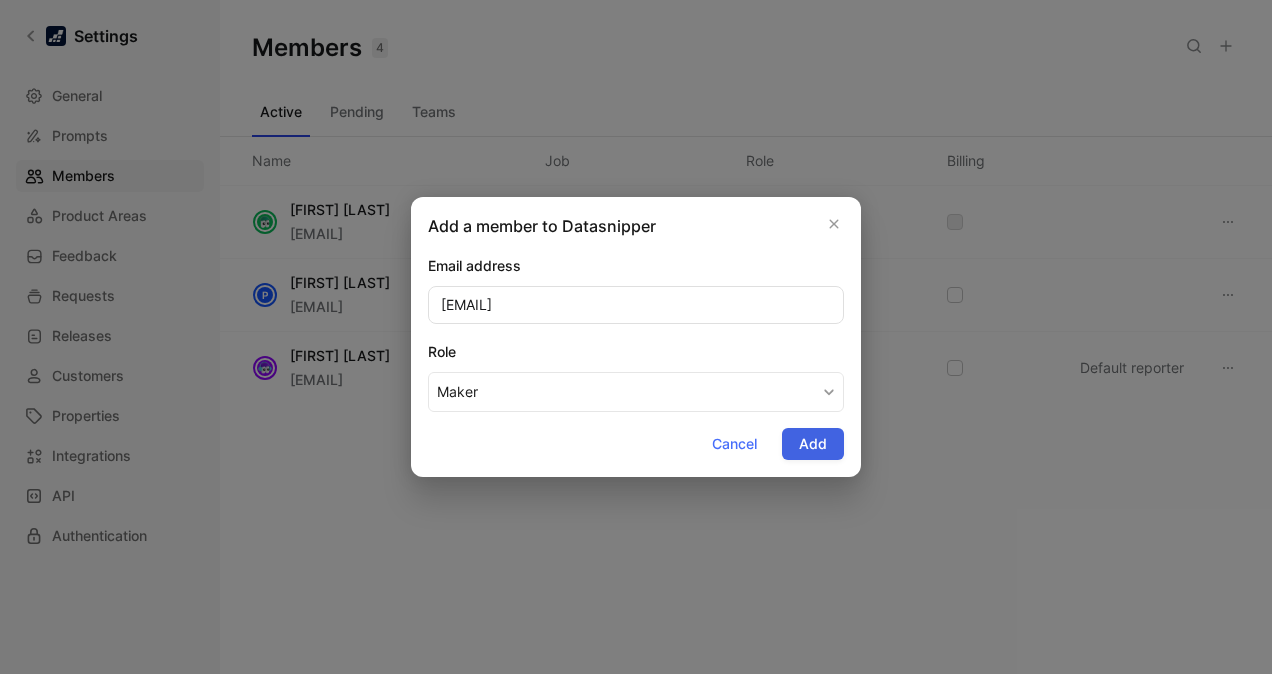click on "Add" at bounding box center [813, 444] 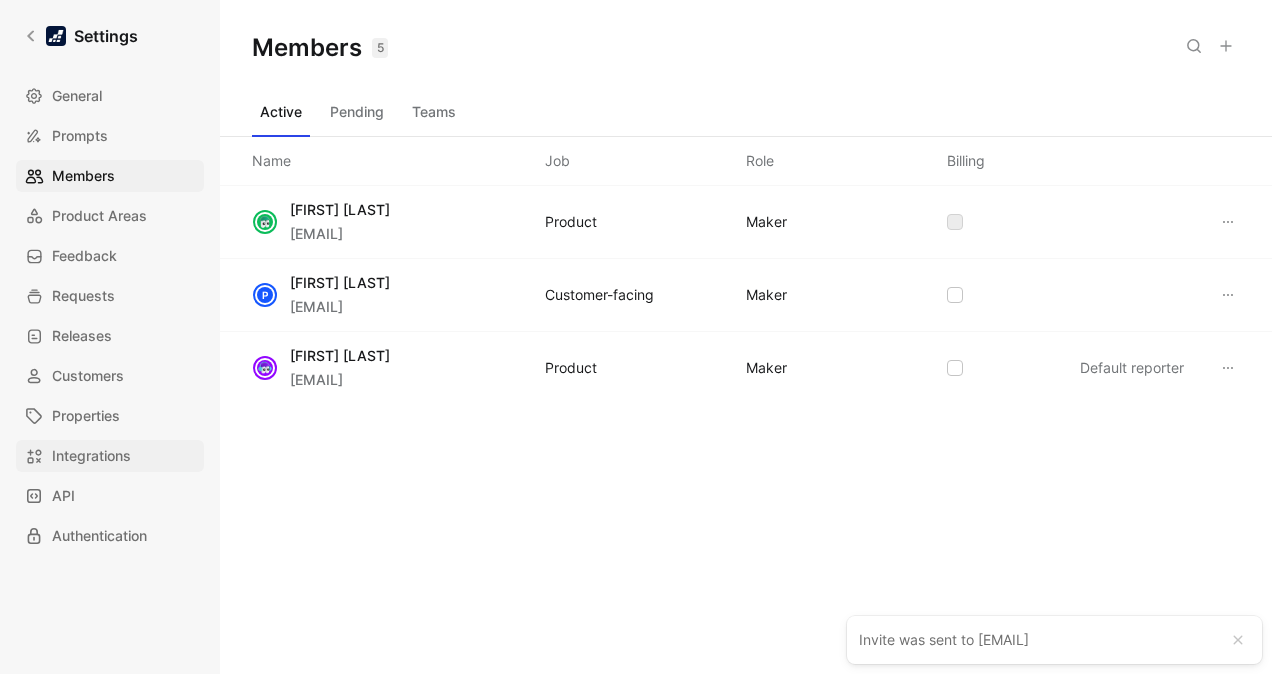 click on "Integrations" at bounding box center (110, 456) 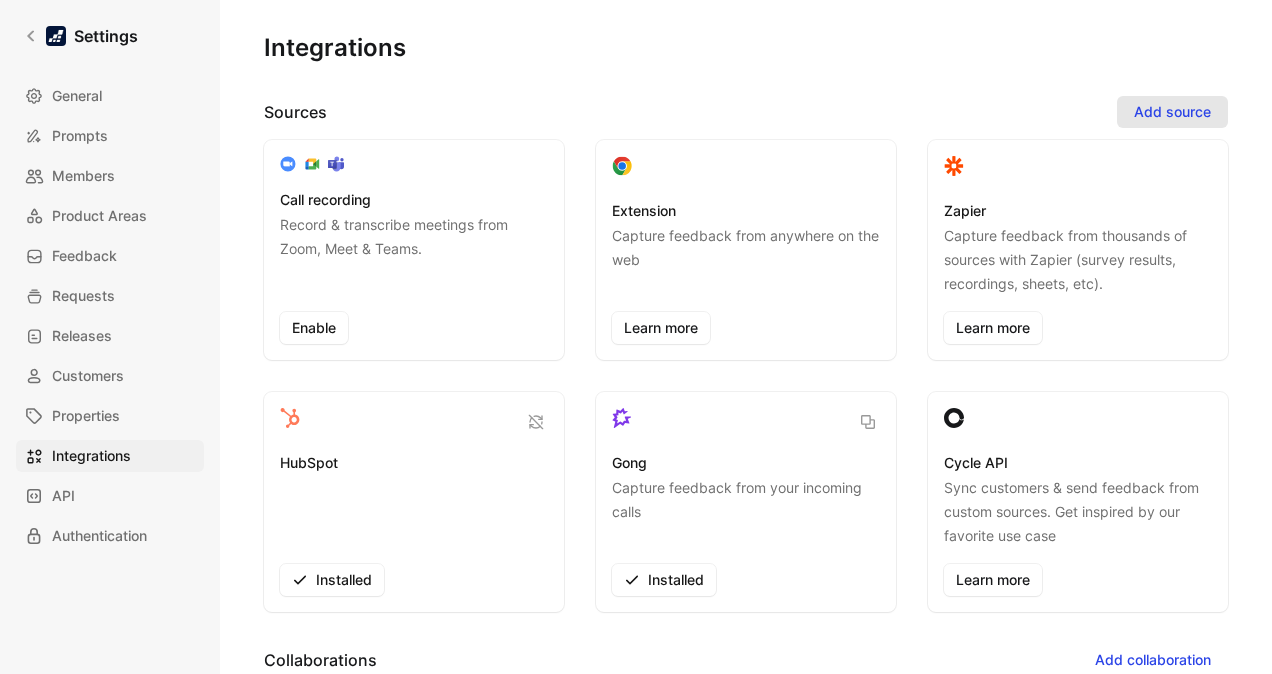 click on "Add   source" at bounding box center [1172, 112] 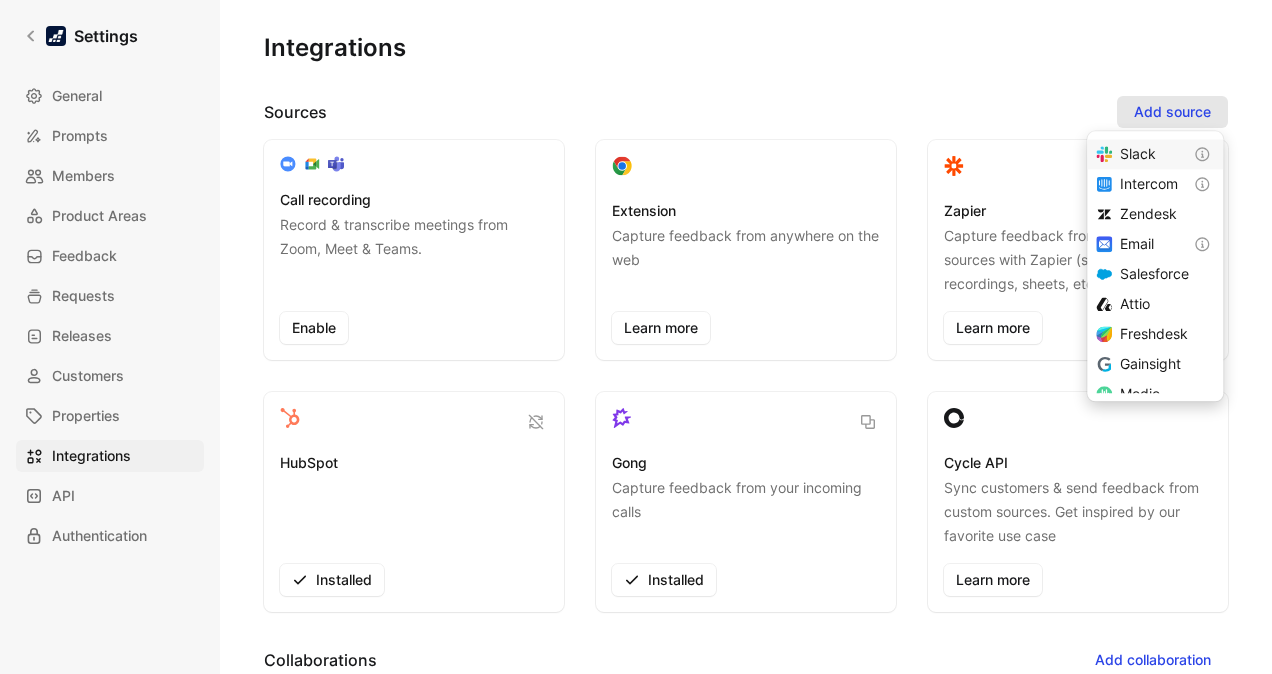 type 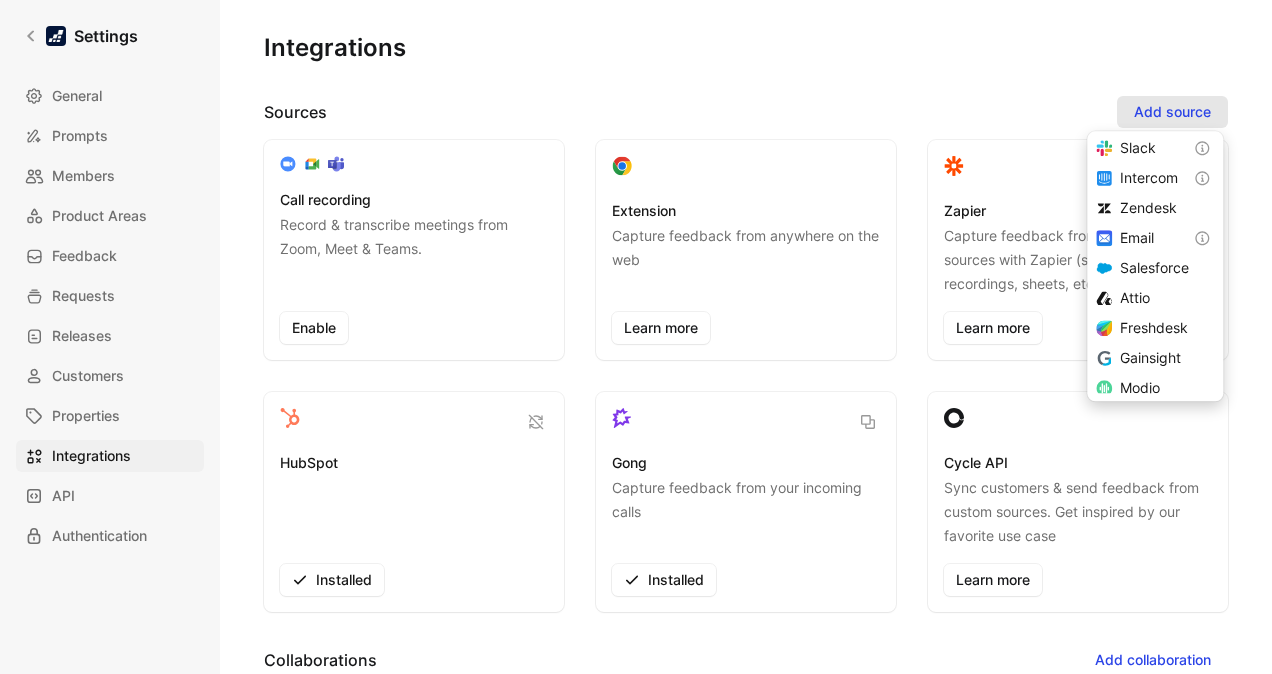 scroll, scrollTop: 0, scrollLeft: 0, axis: both 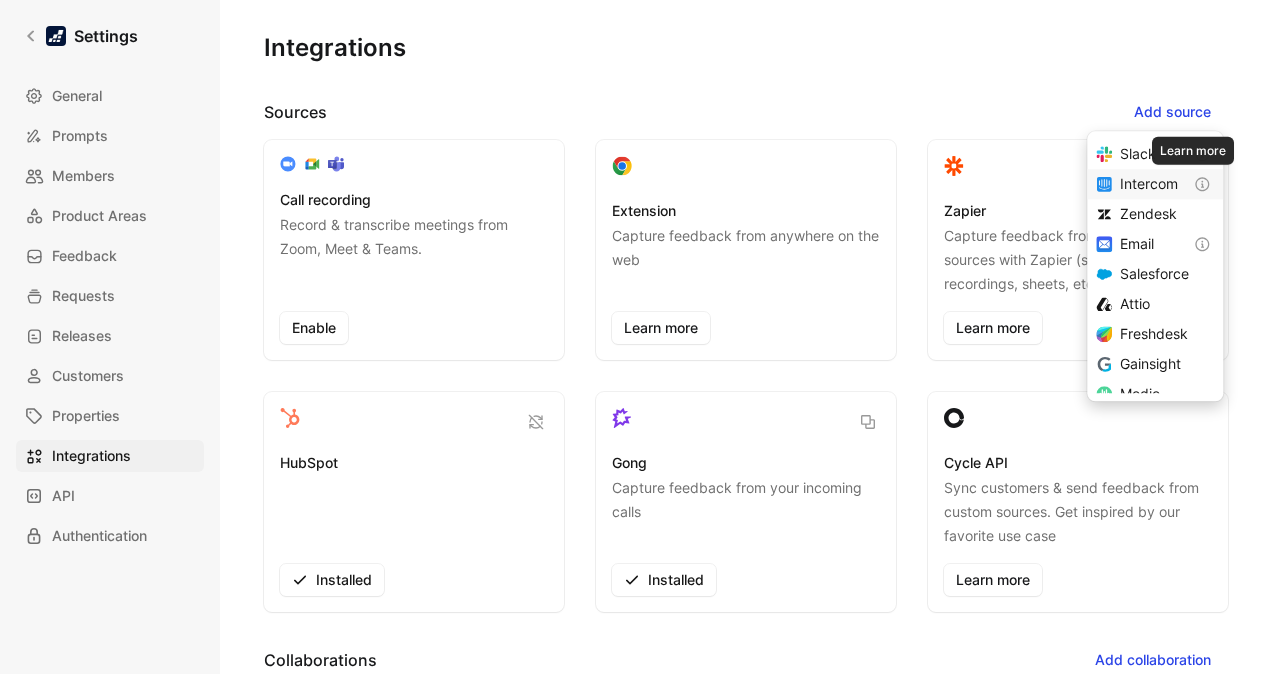 click on "Intercom" at bounding box center [1149, 183] 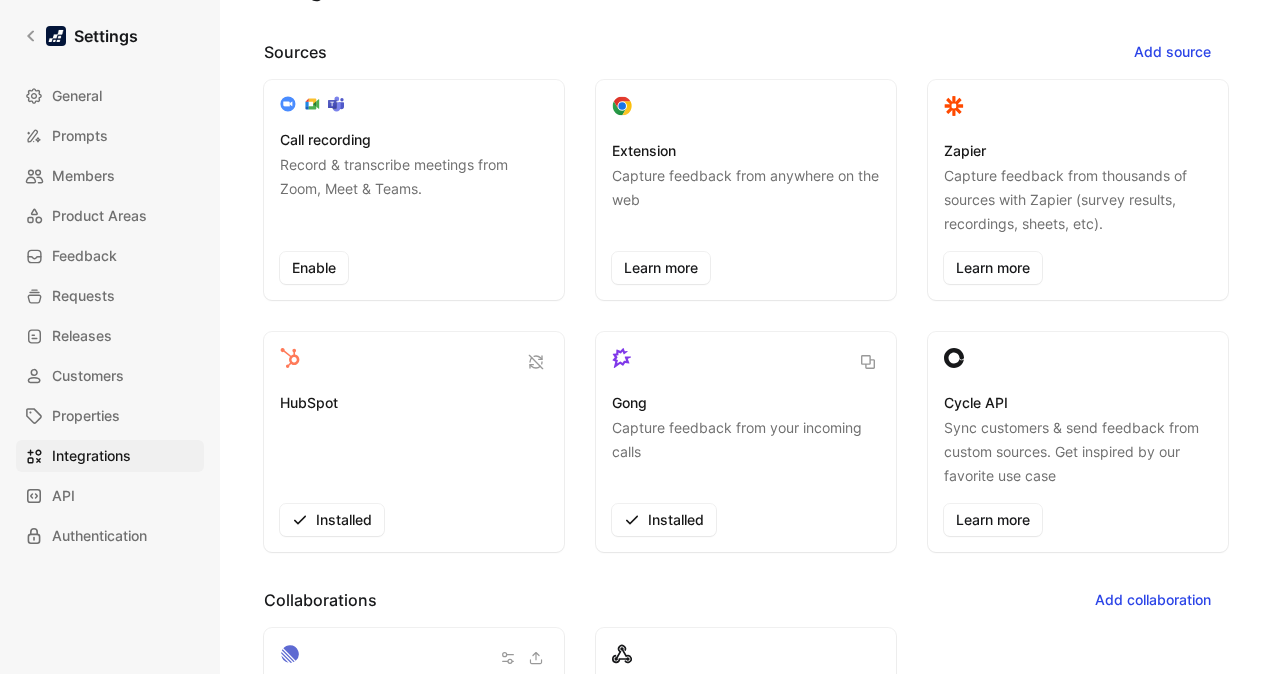 scroll, scrollTop: 40, scrollLeft: 0, axis: vertical 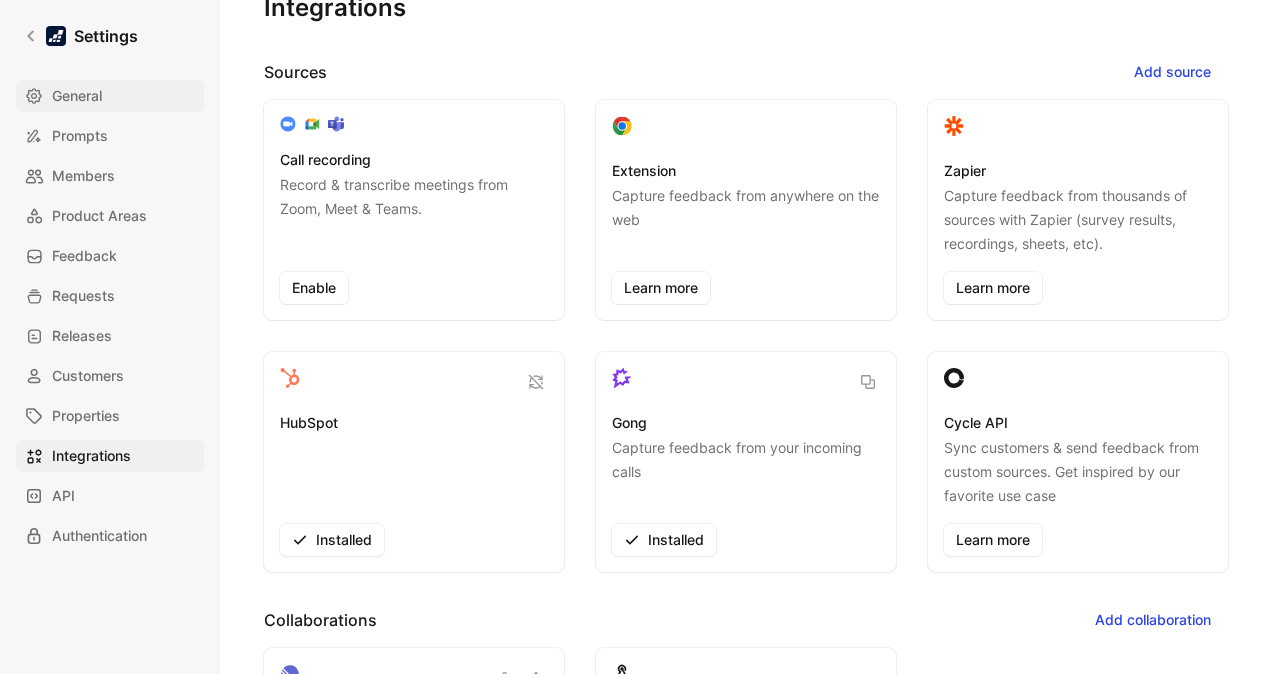 click on "General" at bounding box center (77, 96) 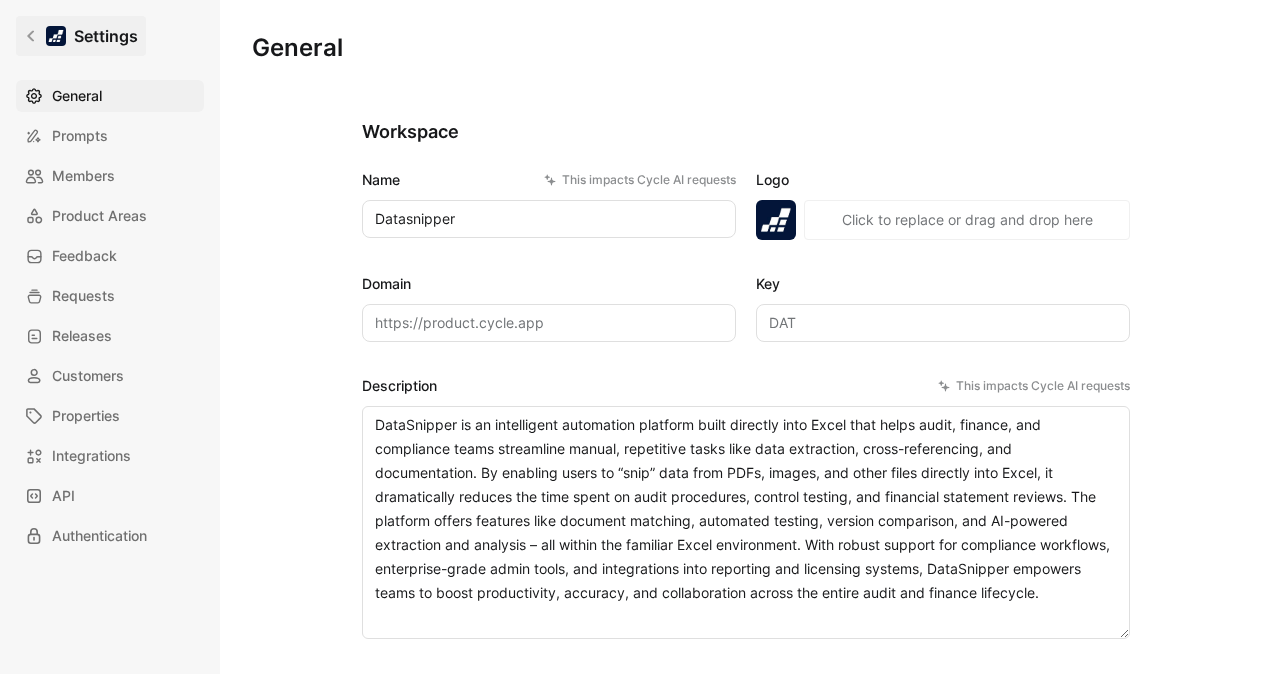 click at bounding box center [56, 36] 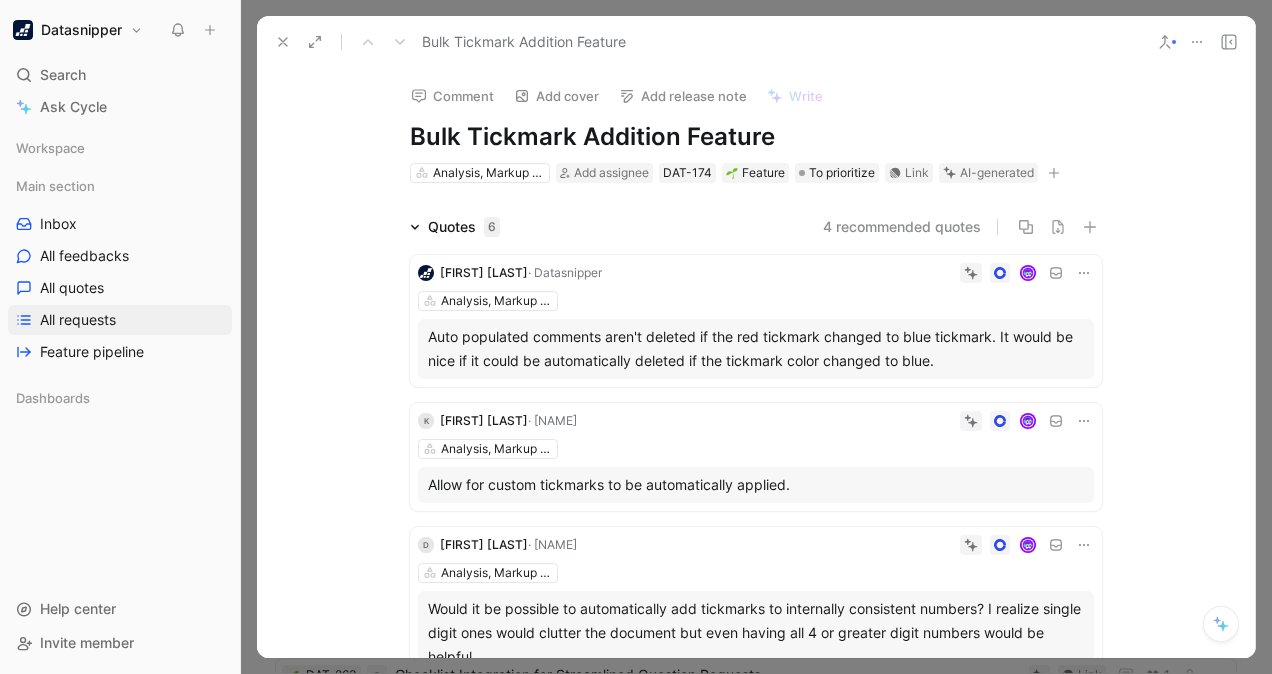 click at bounding box center (283, 42) 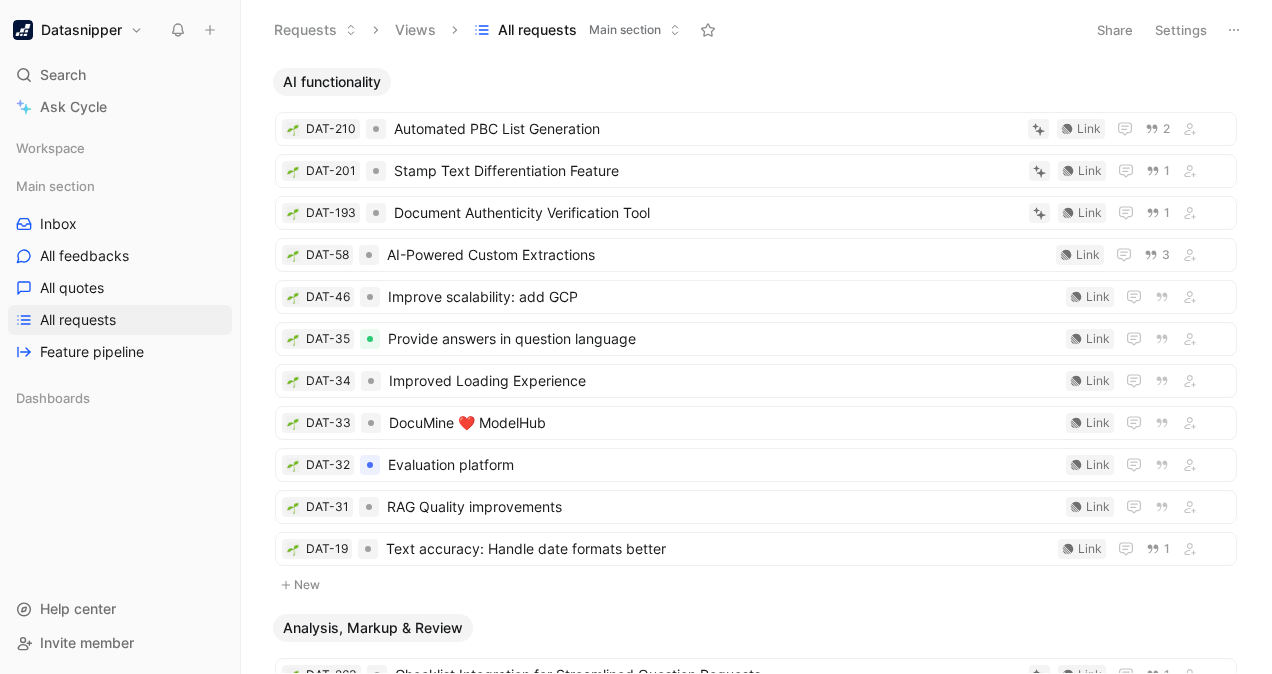 click on "Workspace Main section Inbox All feedbacks All quotes All requests Feature pipeline Dashboards
To pick up a draggable item, press the space bar.
While dragging, use the arrow keys to move the item.
Press space again to drop the item in its new position, or press escape to cancel." at bounding box center [120, 353] 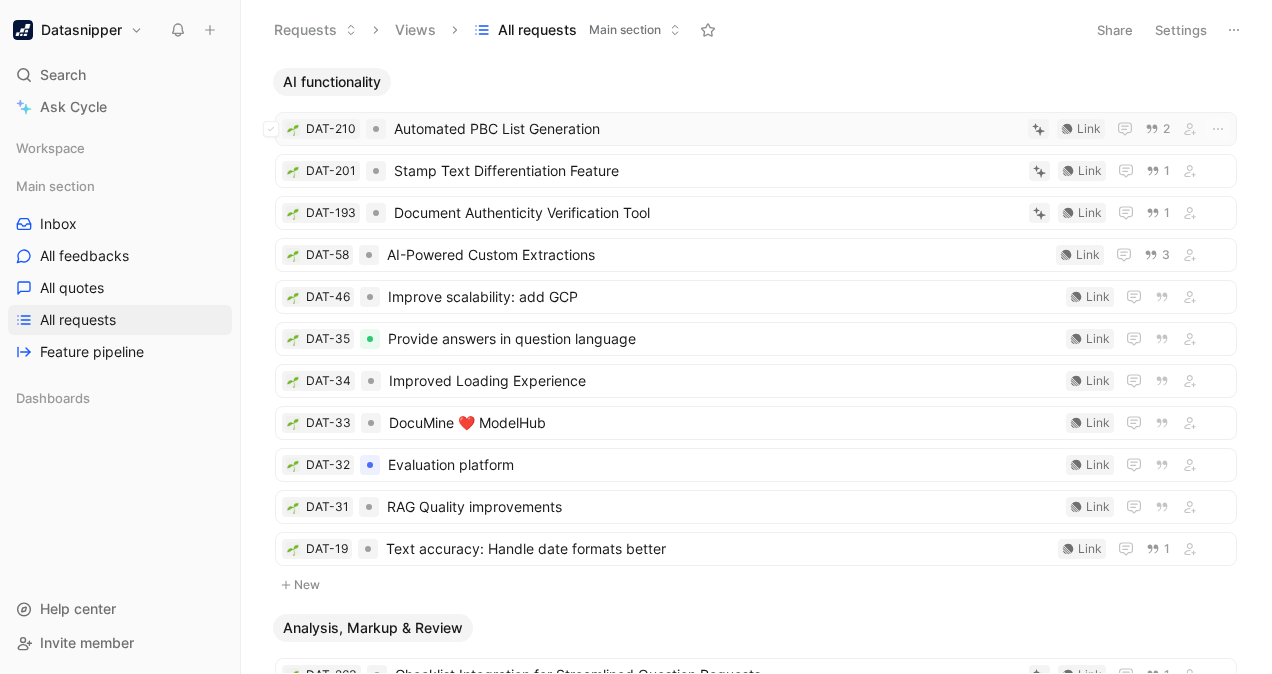 click on "Automated PBC List Generation" at bounding box center [707, 129] 